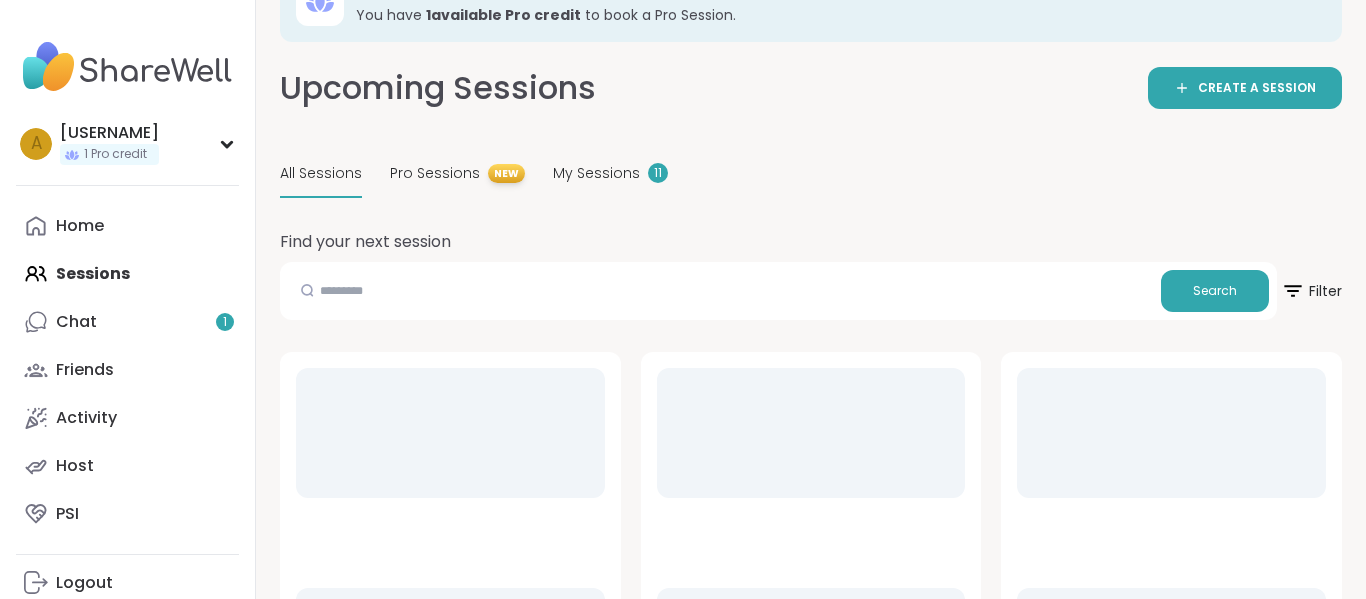 scroll, scrollTop: 0, scrollLeft: 0, axis: both 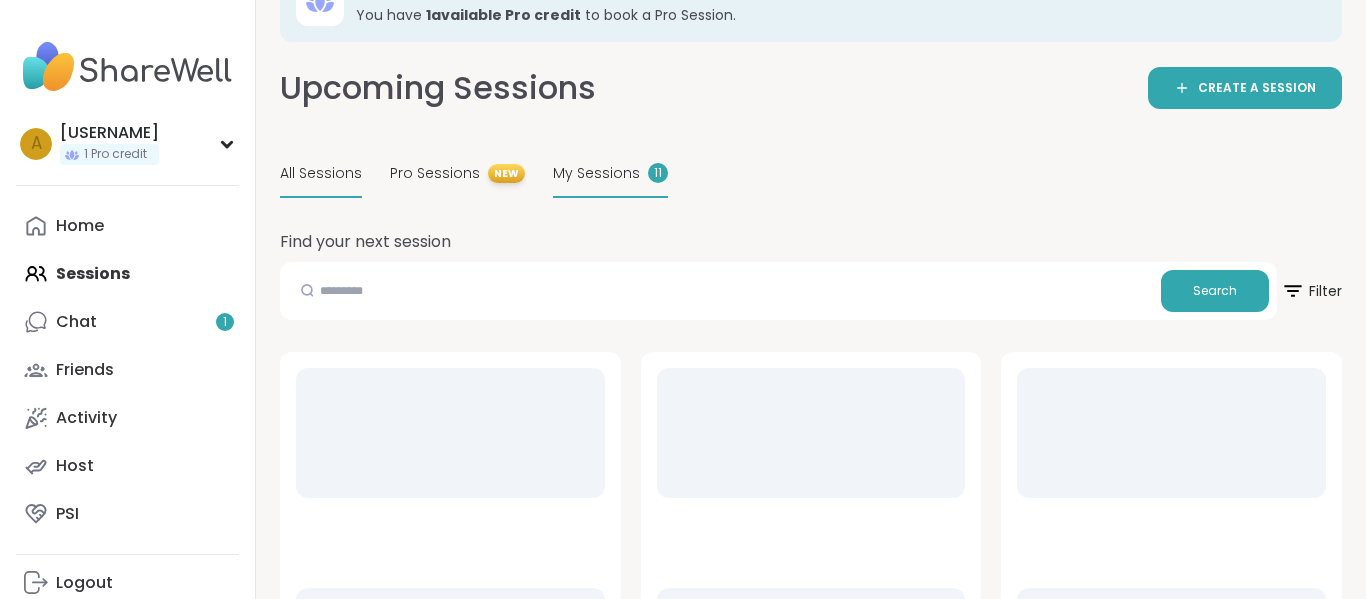 click on "My Sessions" at bounding box center [596, 173] 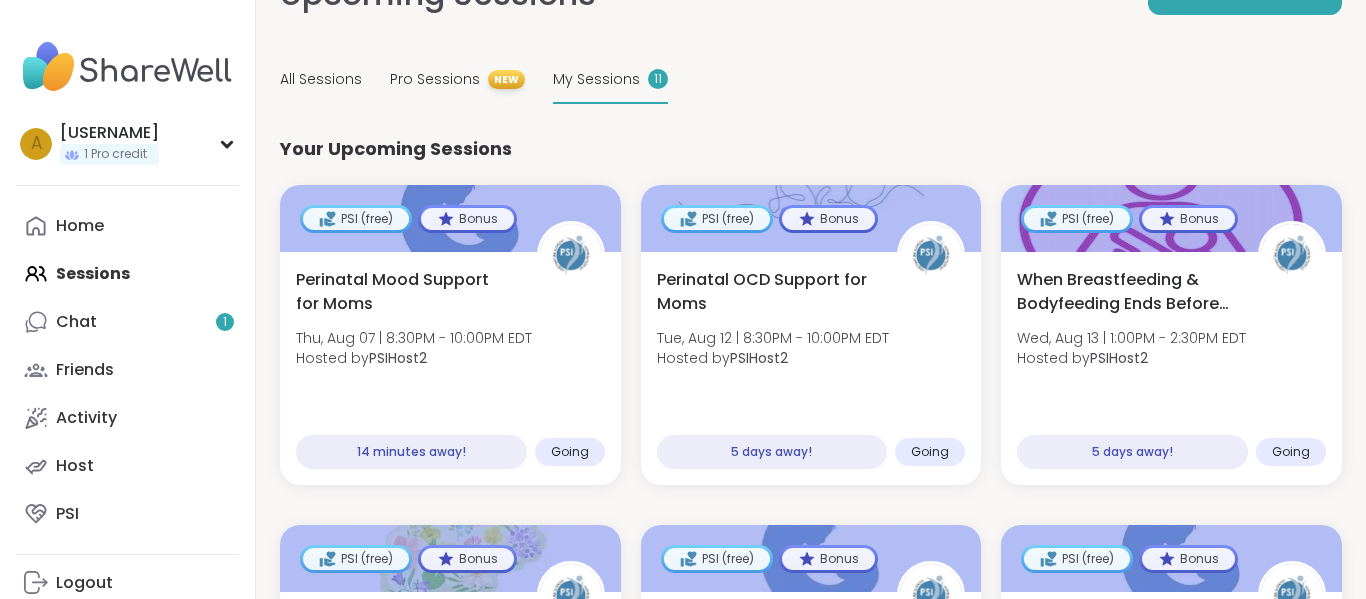 scroll, scrollTop: 163, scrollLeft: 0, axis: vertical 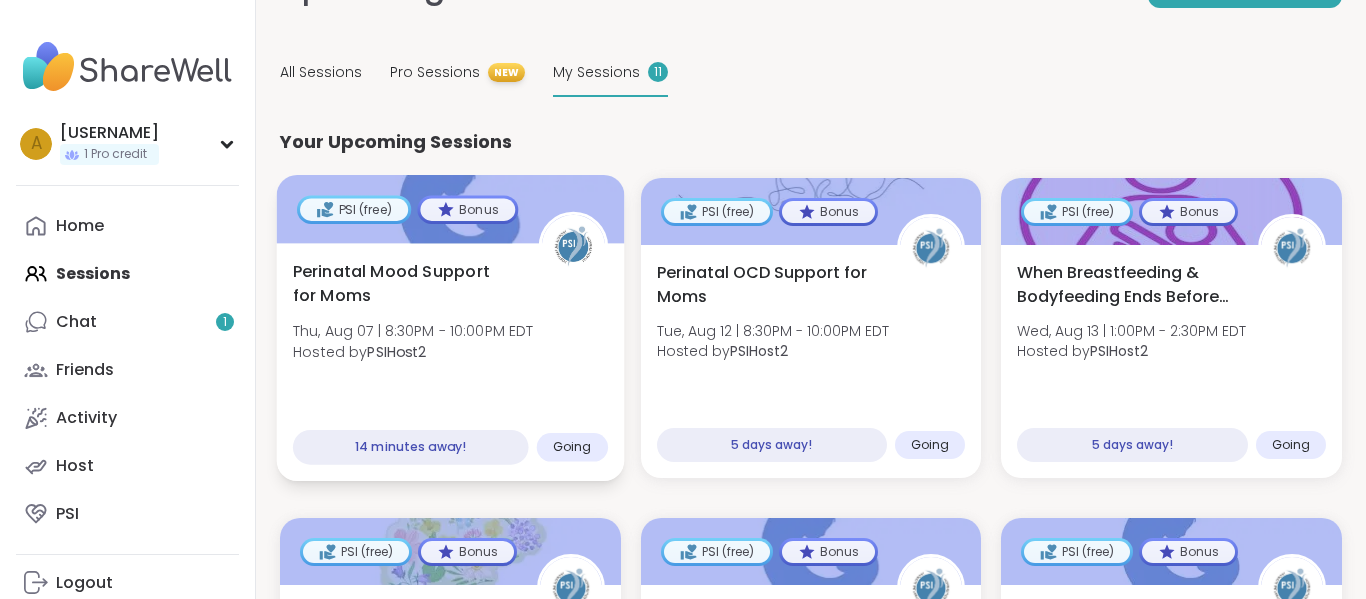 click on "Perinatal Mood Support for Moms Thu, Aug 07 | 8:30PM - 10:00PM EDT Hosted by  PSIHost2" at bounding box center [450, 317] 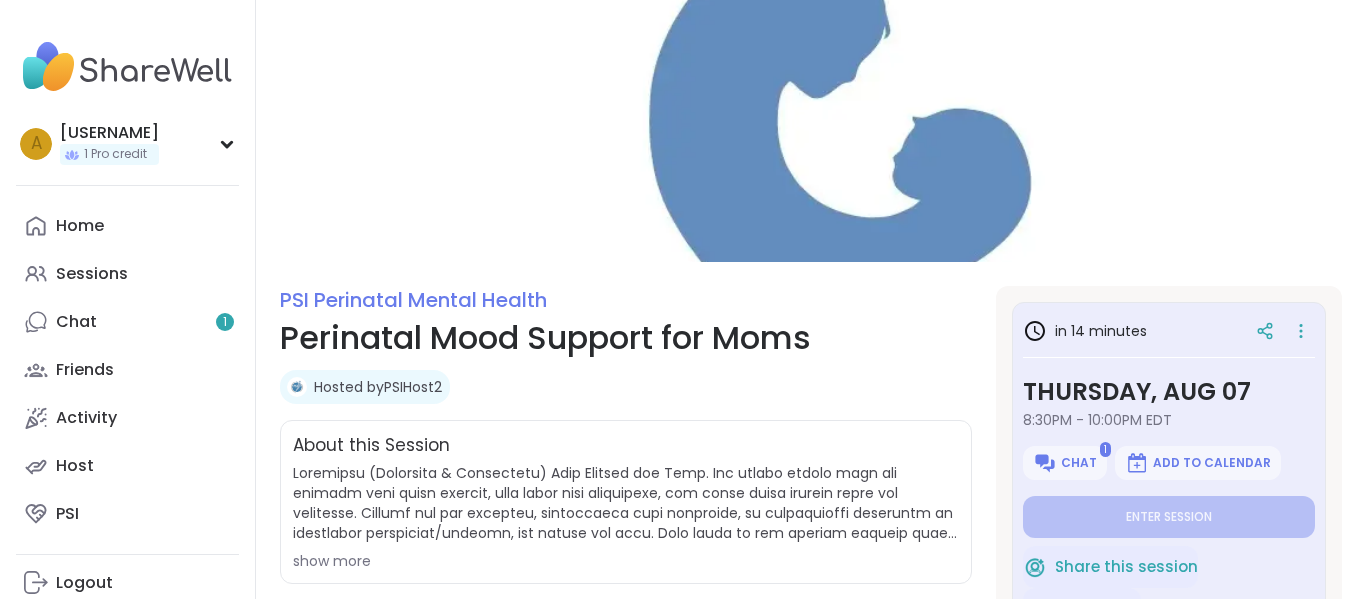 scroll, scrollTop: 0, scrollLeft: 0, axis: both 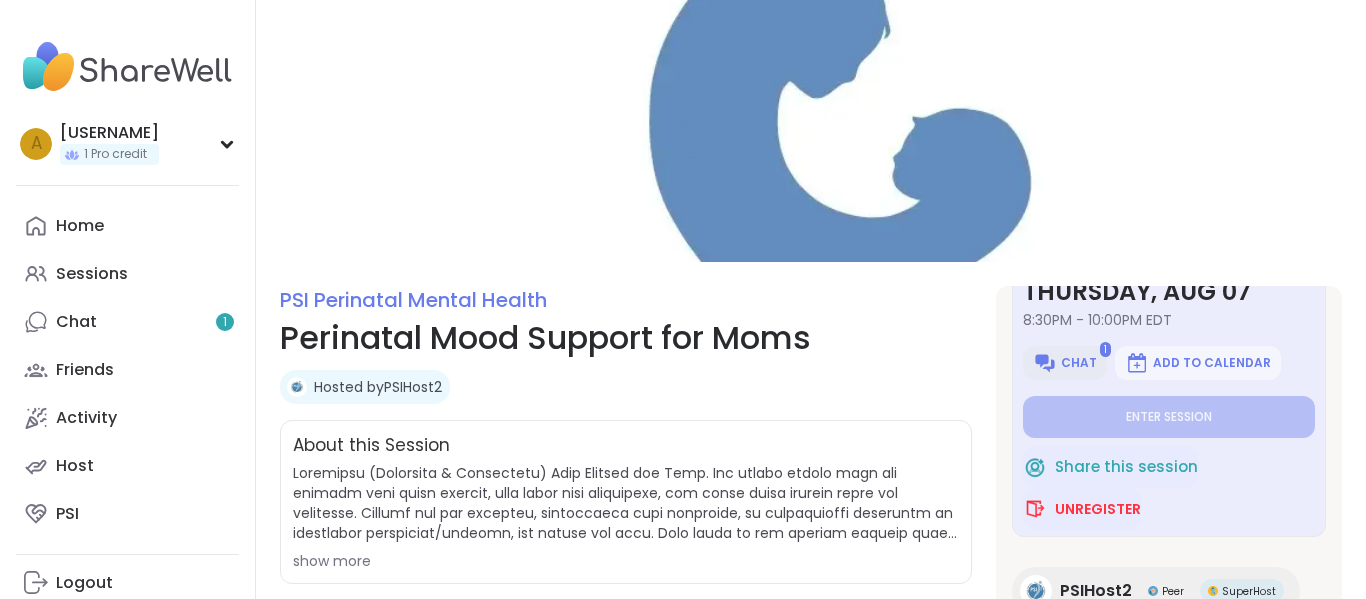 click on "Chat" at bounding box center (1079, 363) 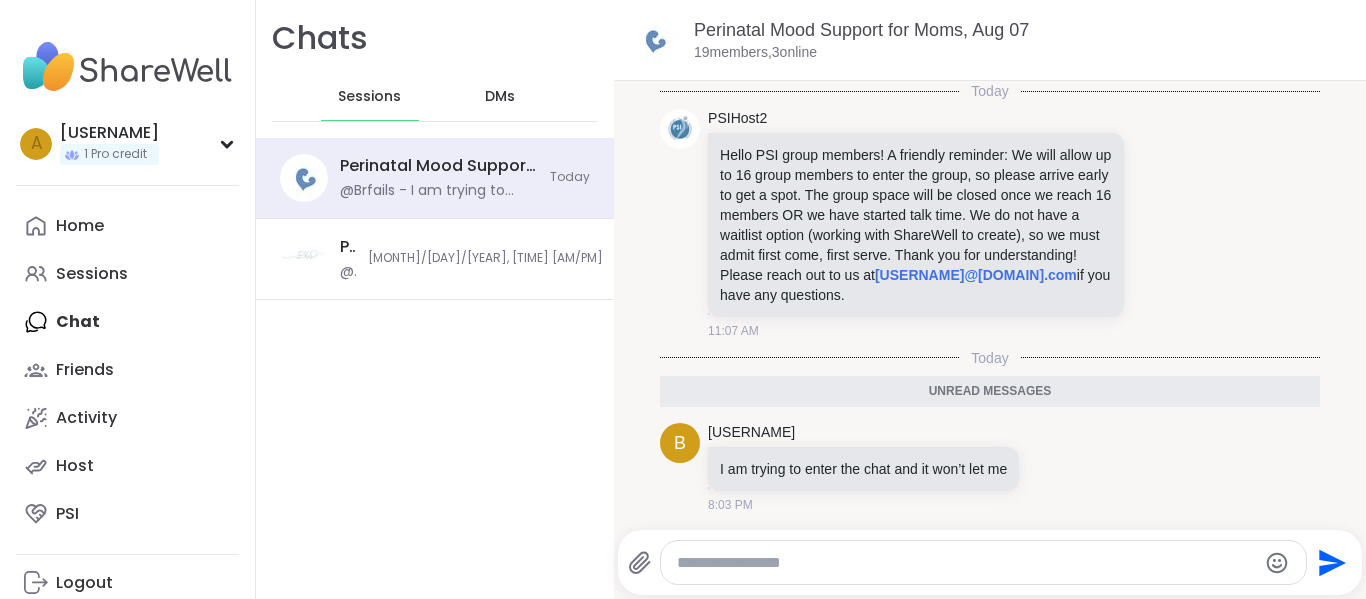 scroll, scrollTop: 4, scrollLeft: 0, axis: vertical 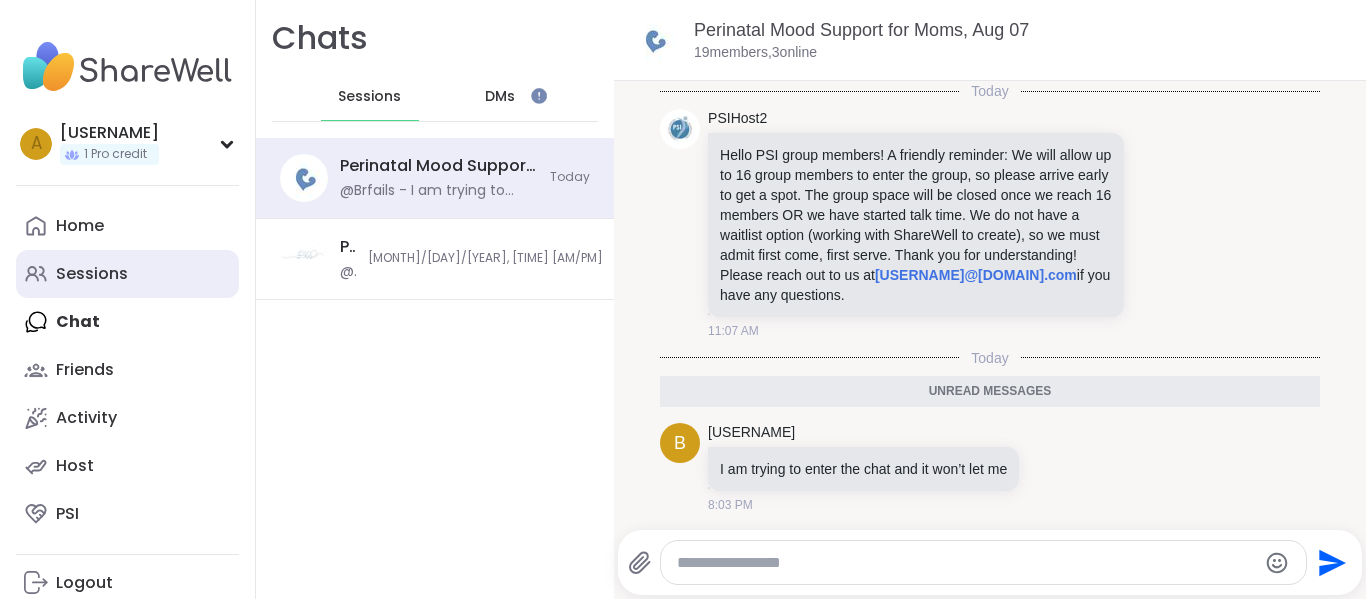 click on "Sessions" at bounding box center [92, 274] 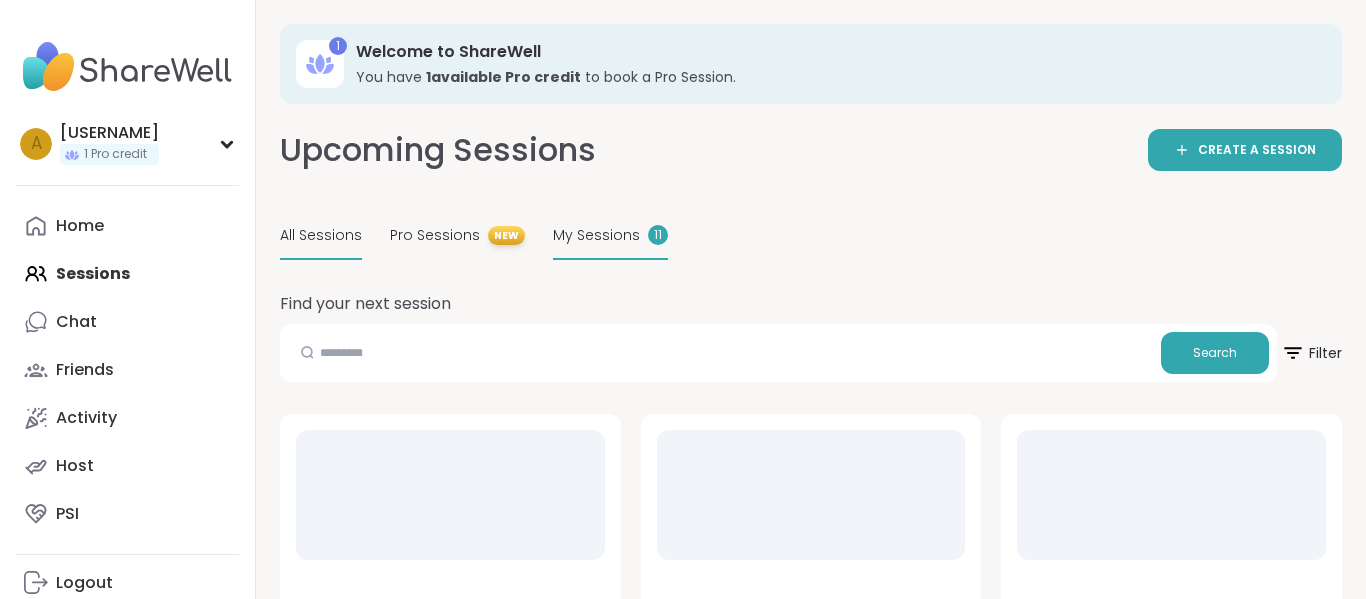 click on "My Sessions 11" at bounding box center (610, 236) 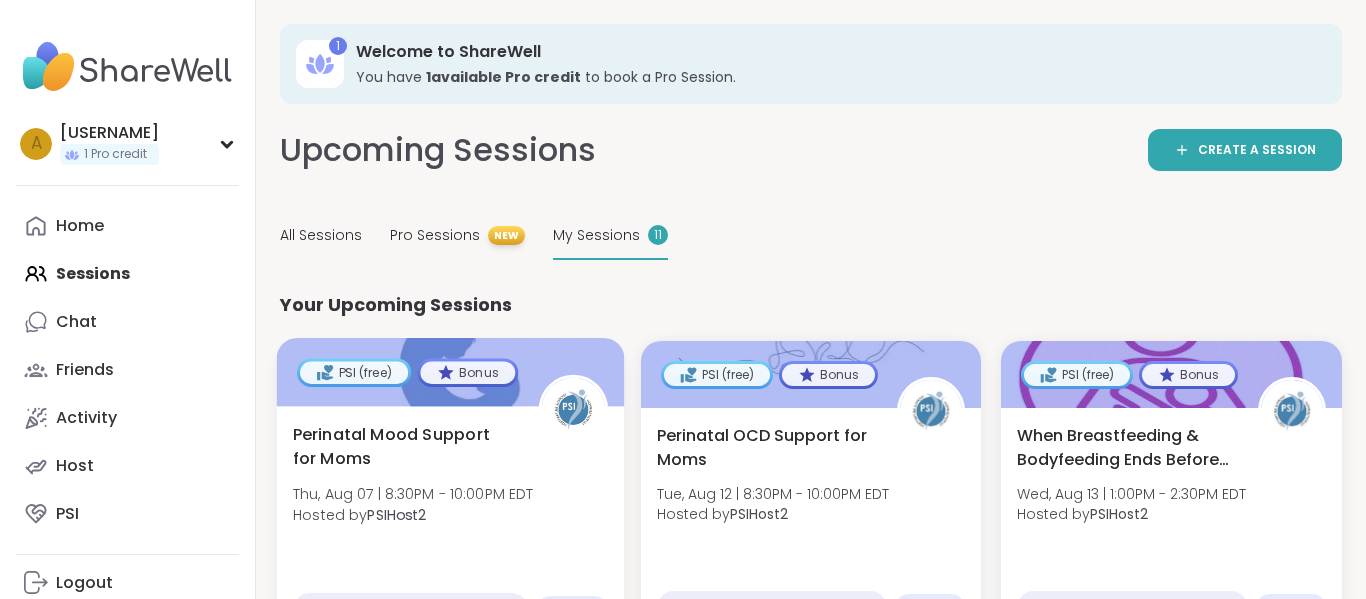 click on "Hosted by  PSIHost2" at bounding box center [413, 514] 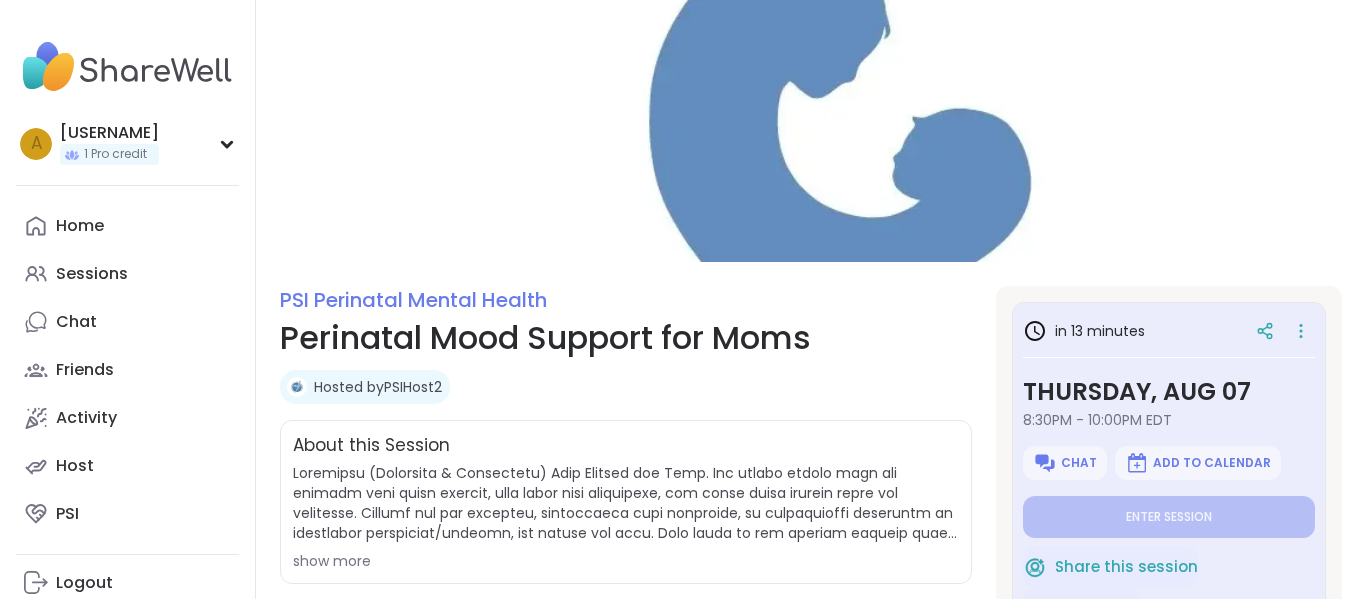 scroll, scrollTop: 0, scrollLeft: 0, axis: both 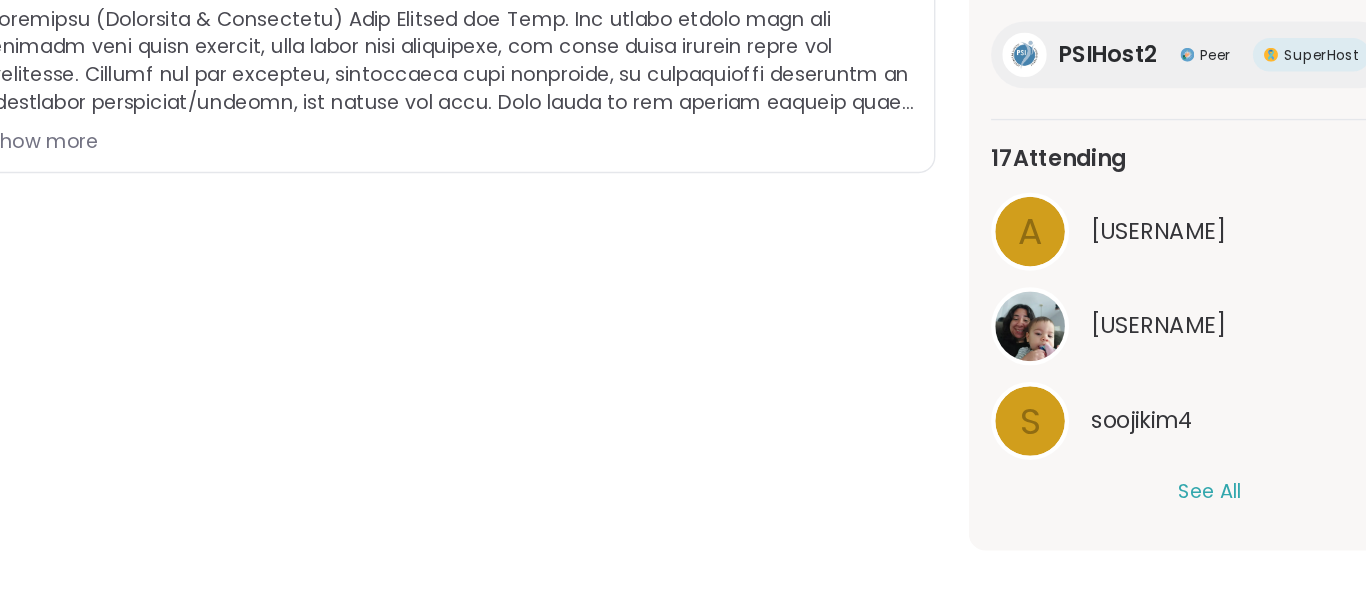click on "See All" at bounding box center (1169, 521) 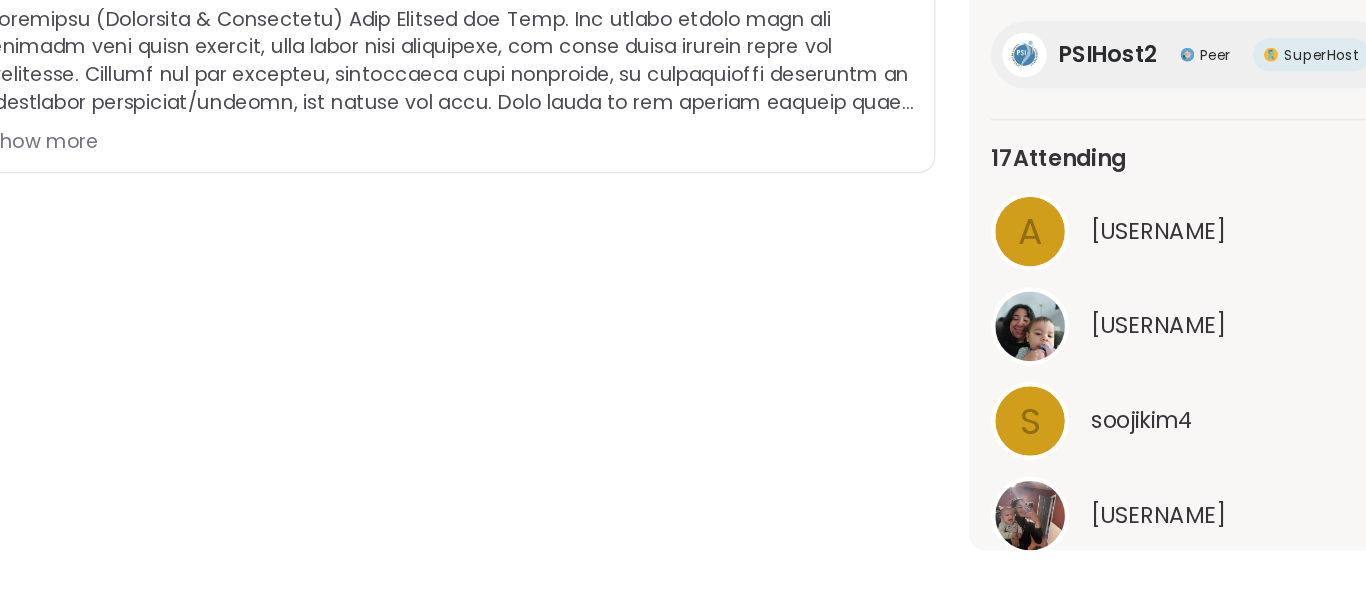 scroll, scrollTop: 296, scrollLeft: 0, axis: vertical 